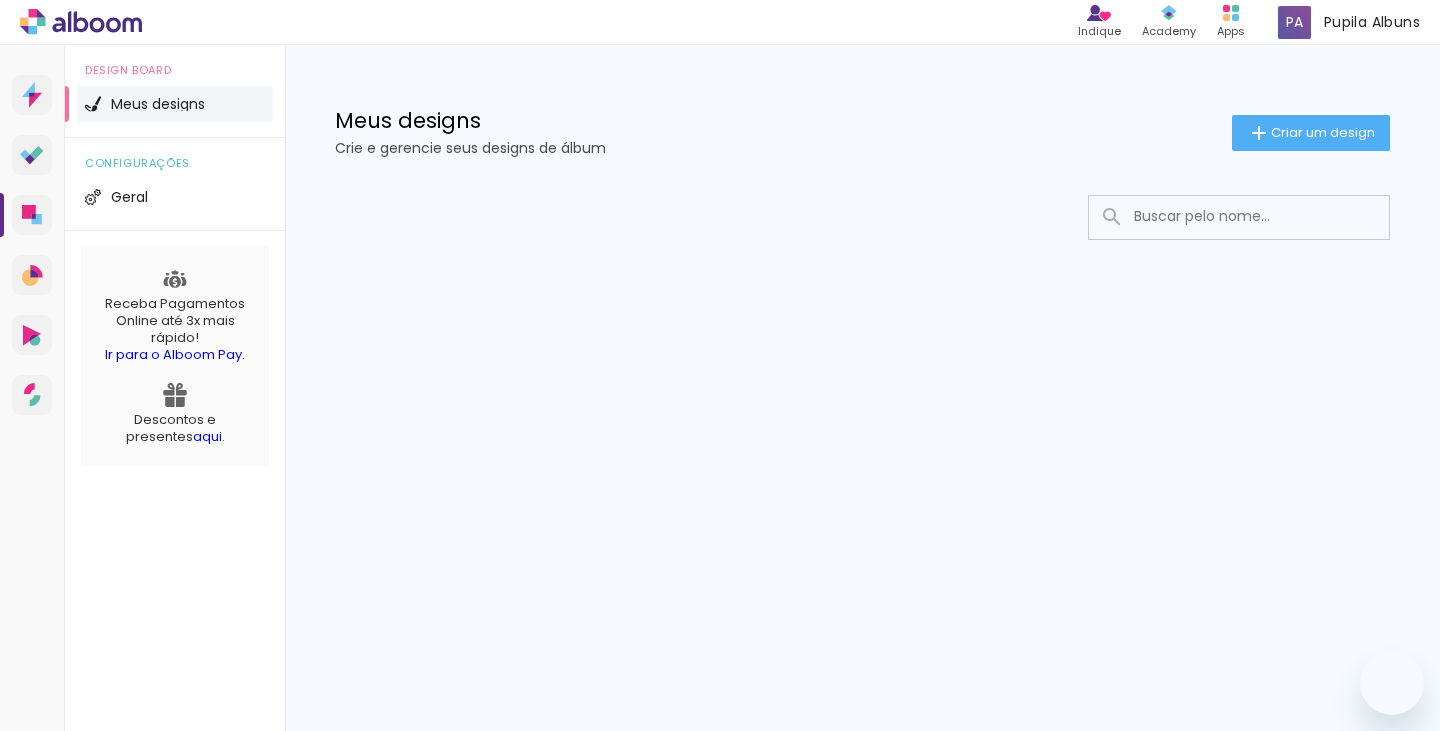scroll, scrollTop: 0, scrollLeft: 0, axis: both 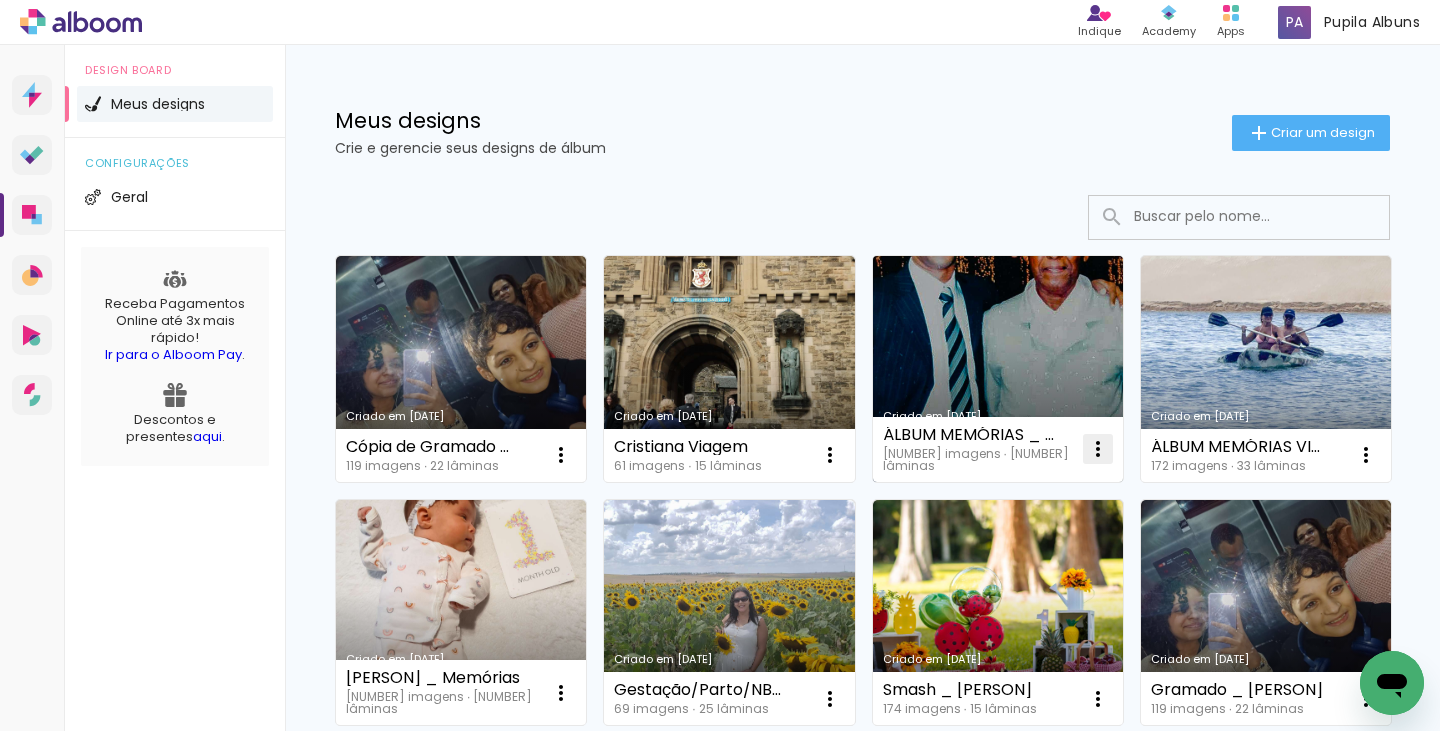 click at bounding box center (561, 455) 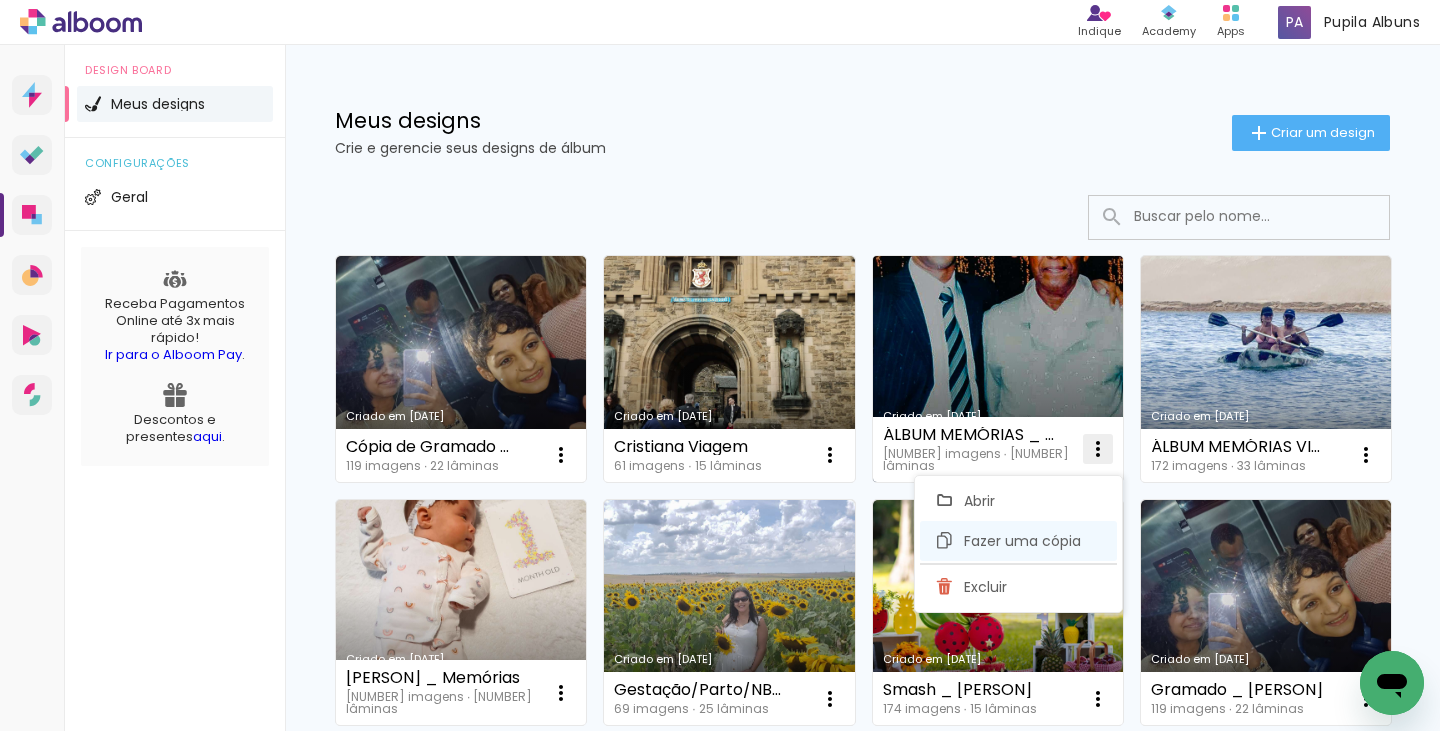 click on "Fazer uma cópia" 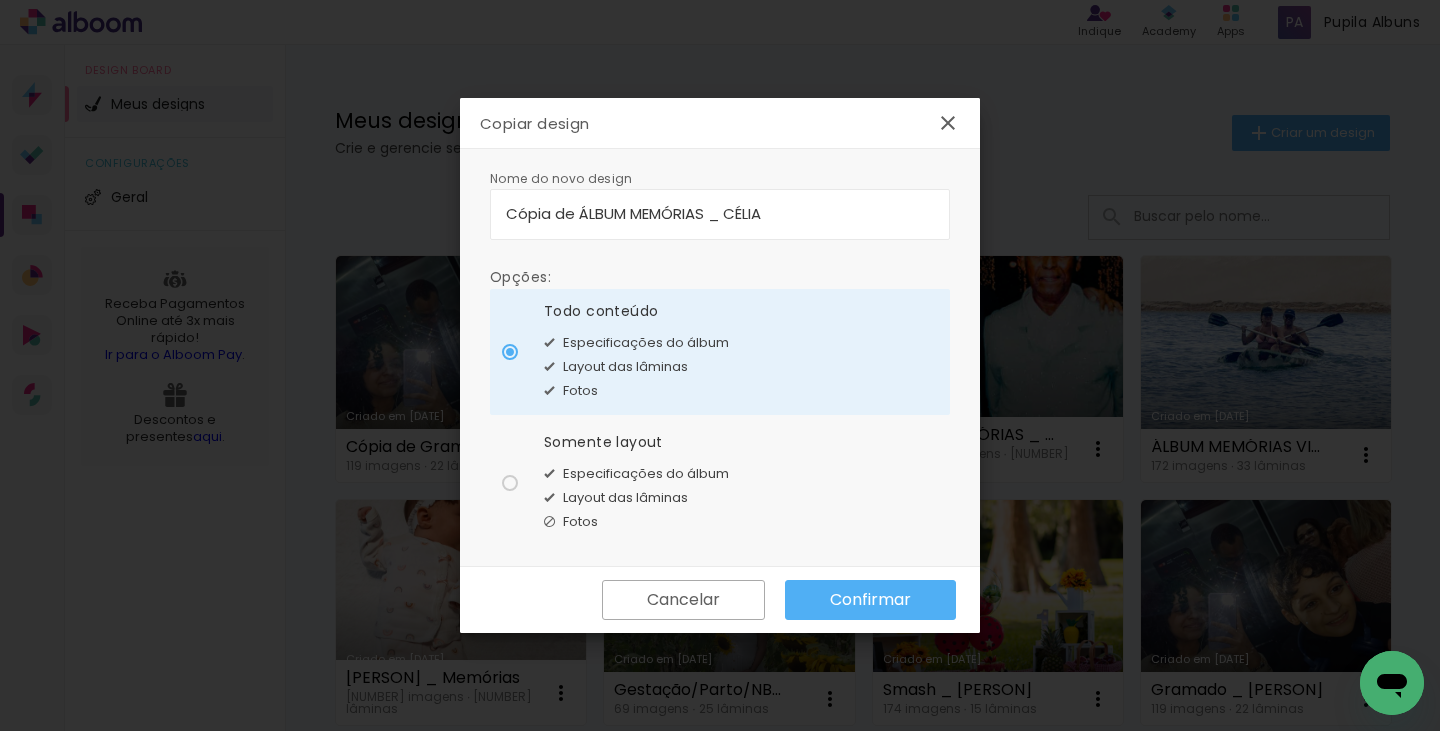 click on "Confirmar" at bounding box center (0, 0) 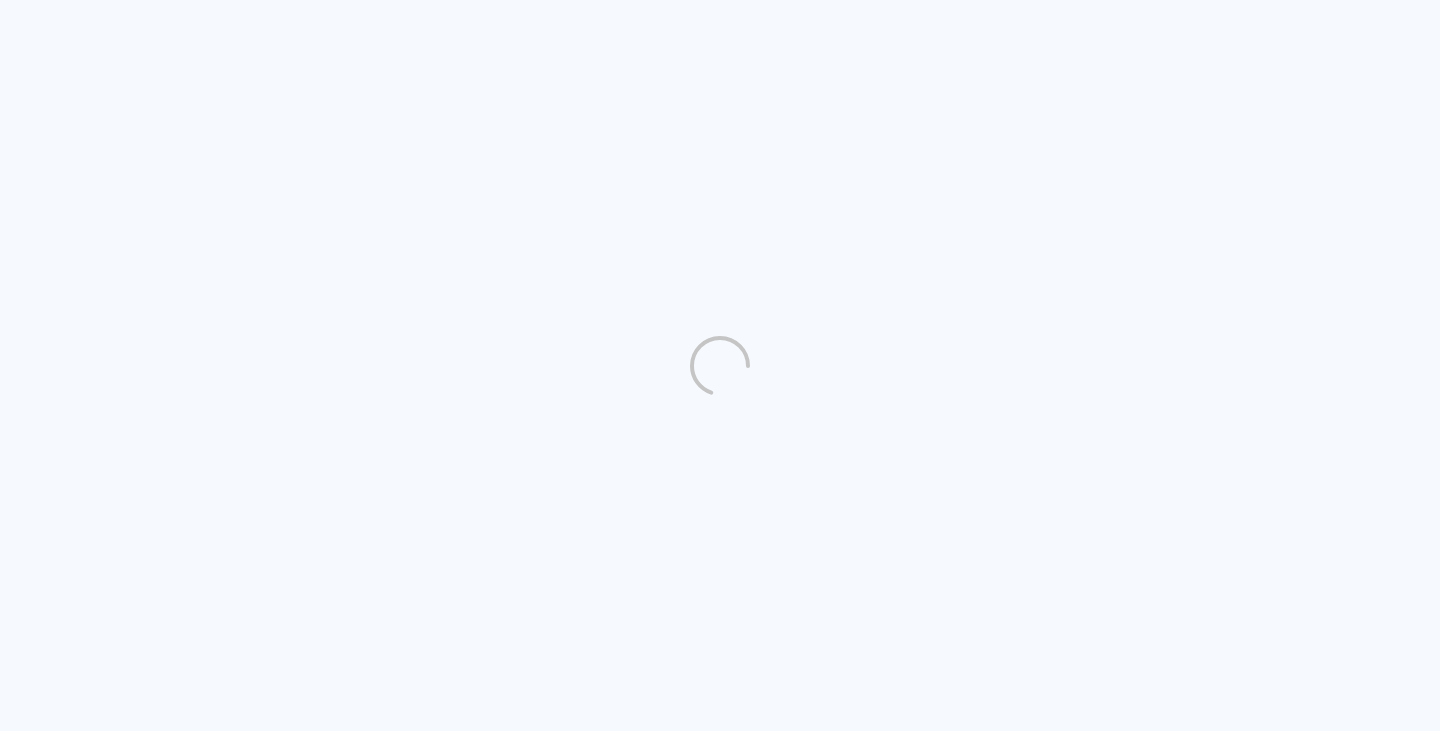 scroll, scrollTop: 0, scrollLeft: 0, axis: both 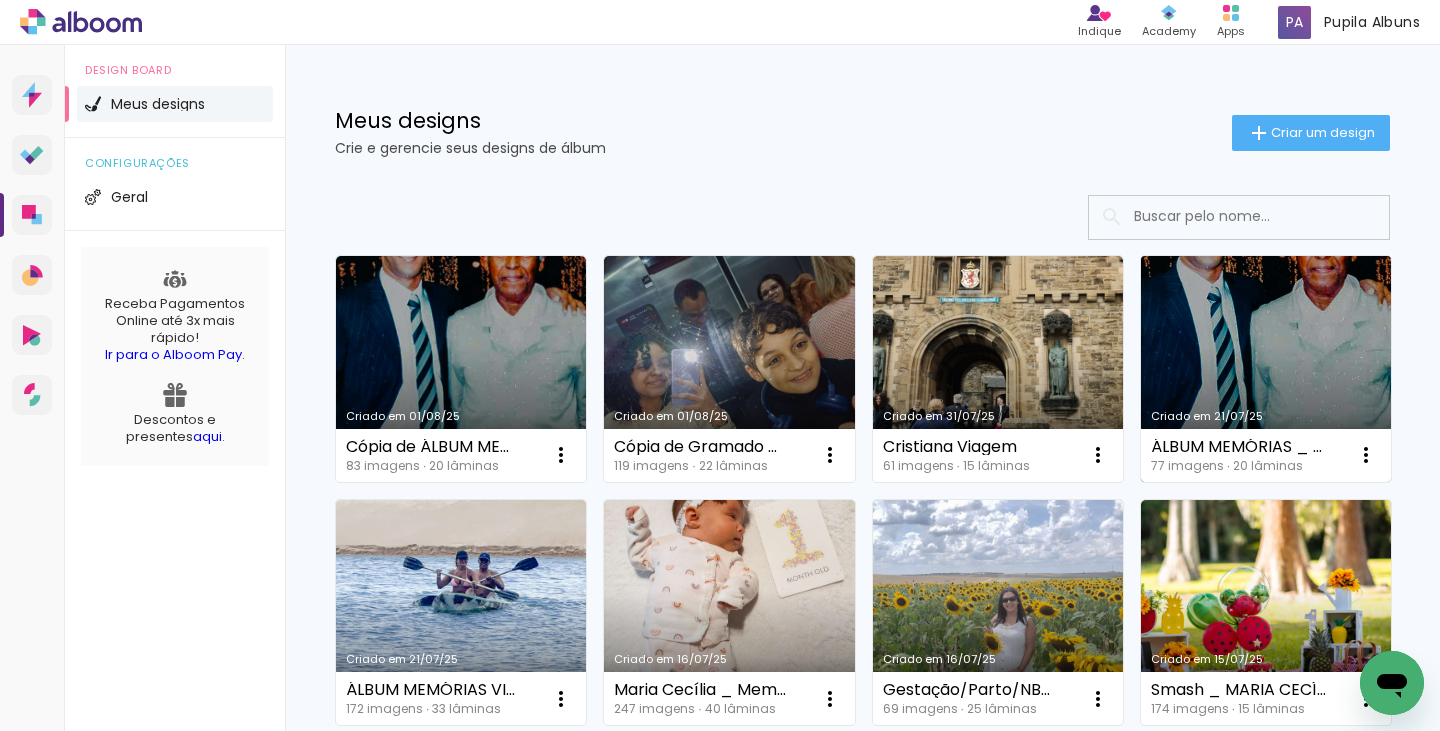 click on "Criado em 21/07/25" at bounding box center (1266, 369) 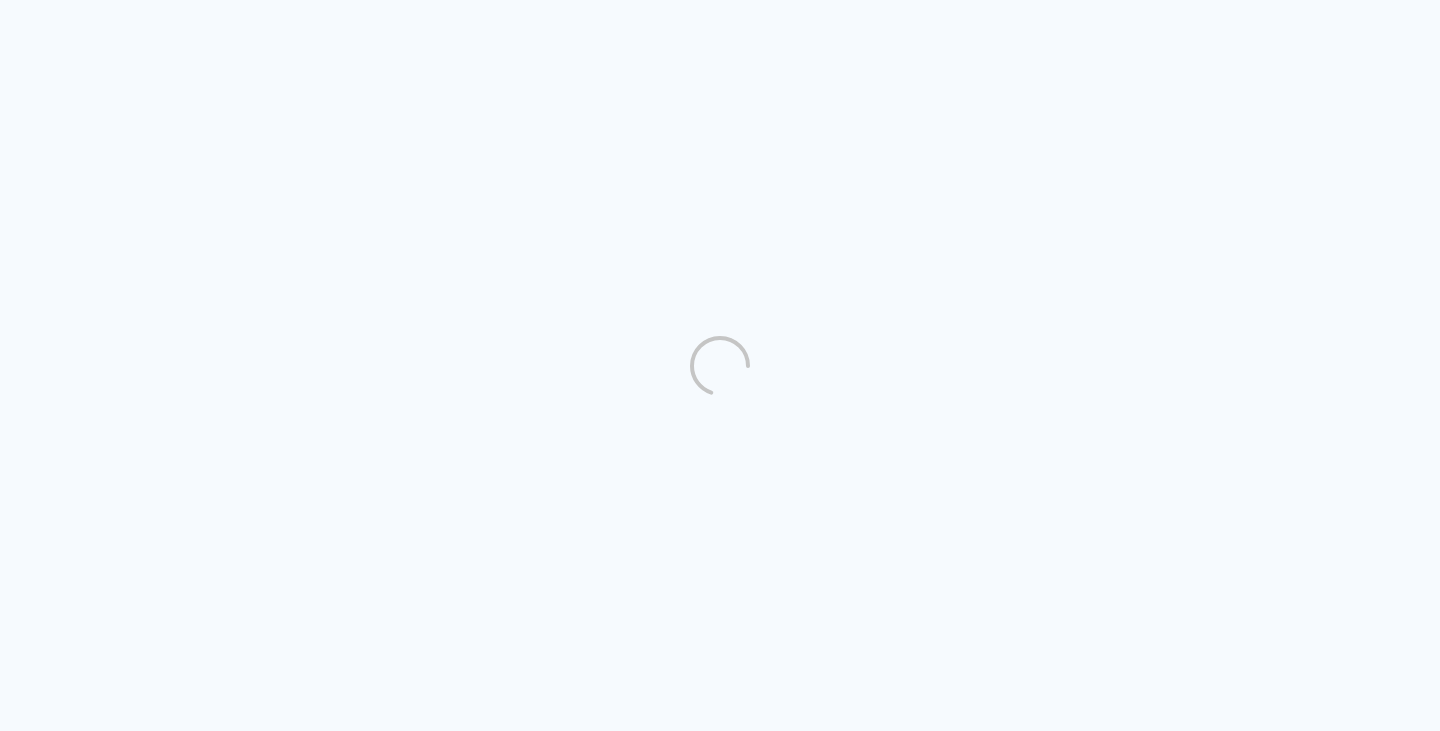 scroll, scrollTop: 0, scrollLeft: 0, axis: both 